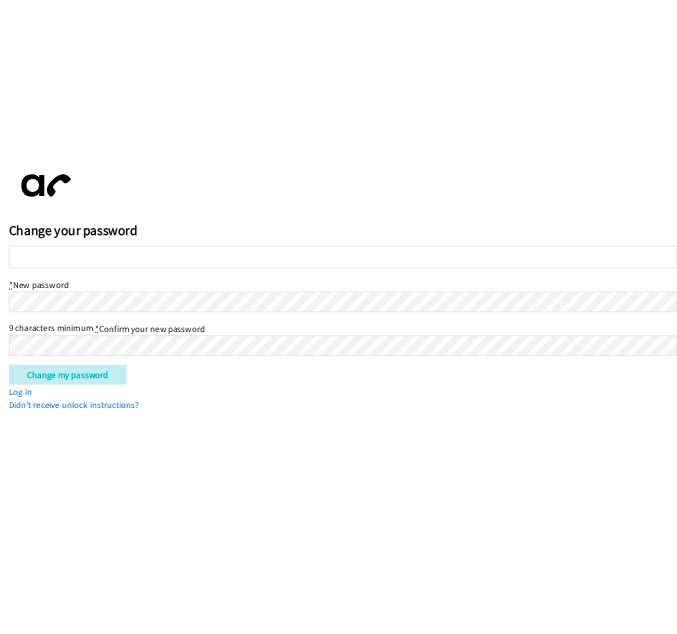 scroll, scrollTop: 0, scrollLeft: 0, axis: both 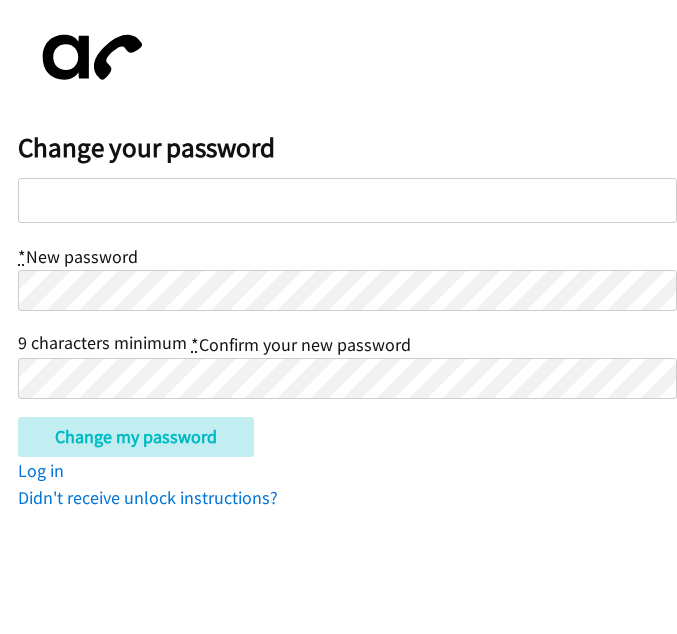 click on "Change your password
*  New password 9 characters minimum
*  Confirm your new password
Change my password
Log in
Didn't receive unlock instructions?" at bounding box center (338, 255) 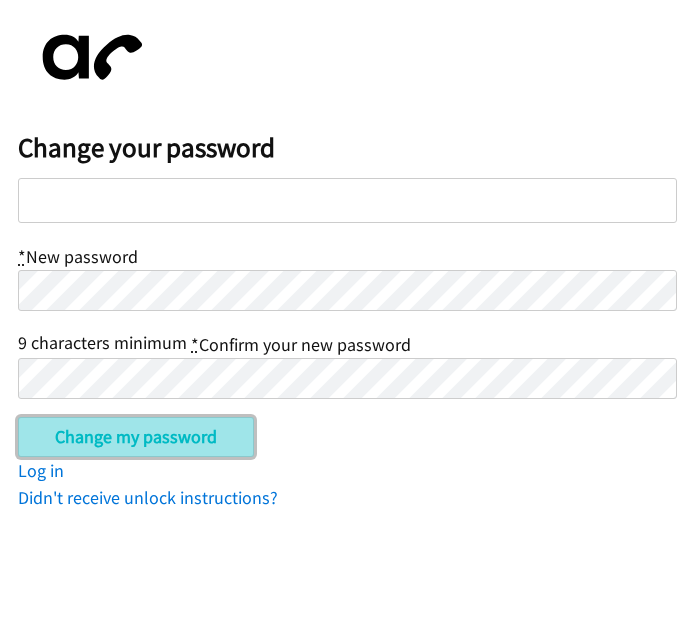 click on "Change my password" at bounding box center (136, 437) 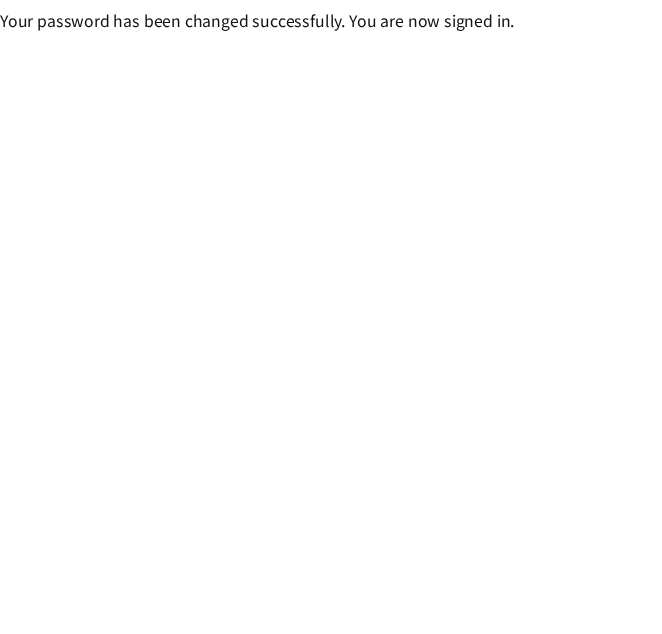 scroll, scrollTop: 0, scrollLeft: 0, axis: both 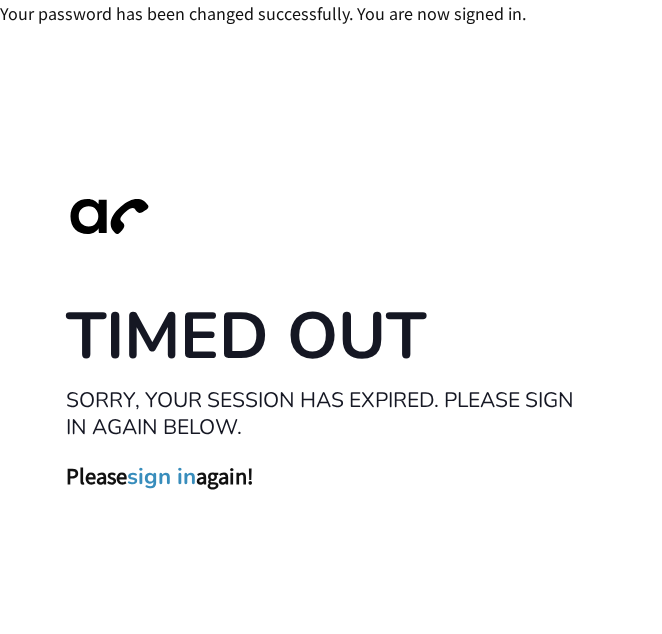 click on "sign in" at bounding box center (161, 477) 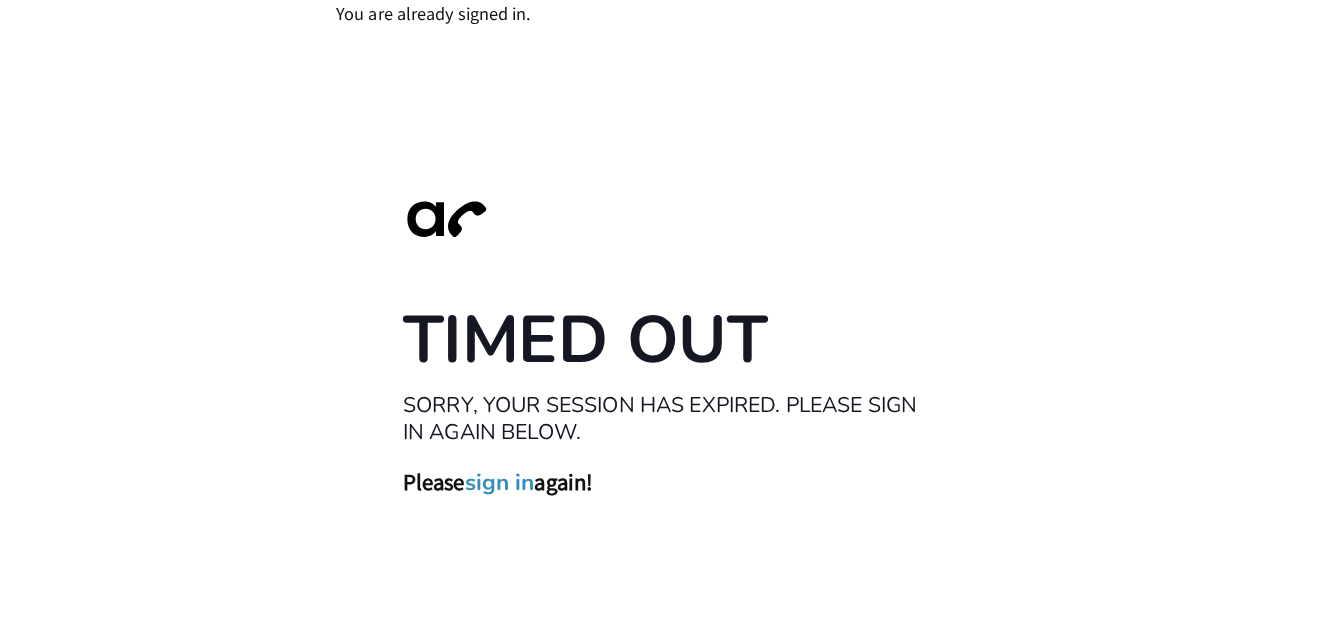scroll, scrollTop: 0, scrollLeft: 0, axis: both 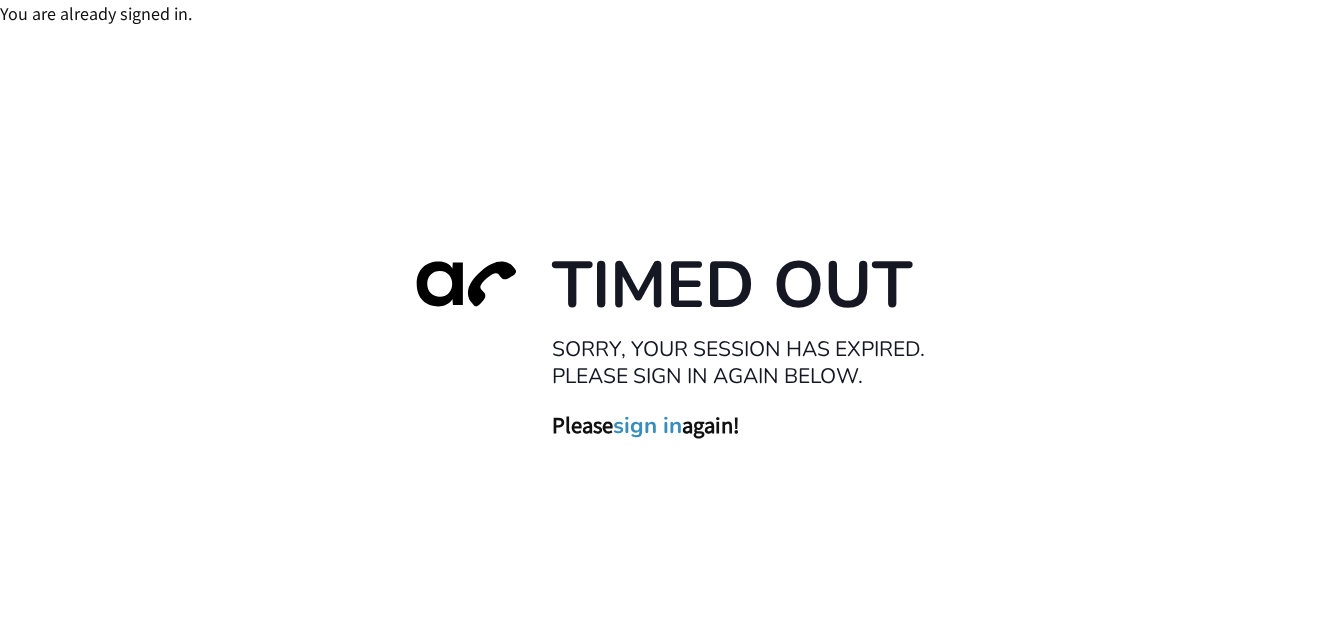 click on "sign in" at bounding box center [647, 426] 